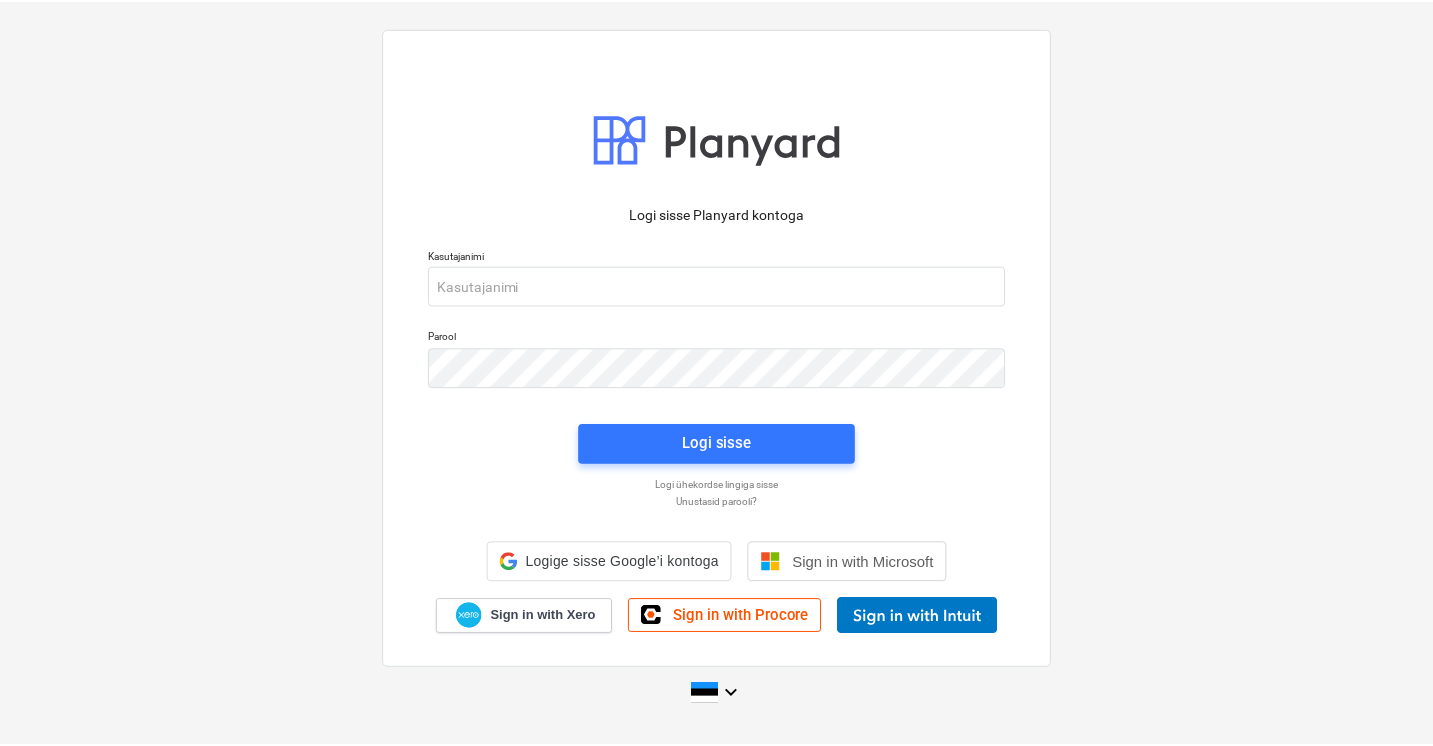 scroll, scrollTop: 0, scrollLeft: 0, axis: both 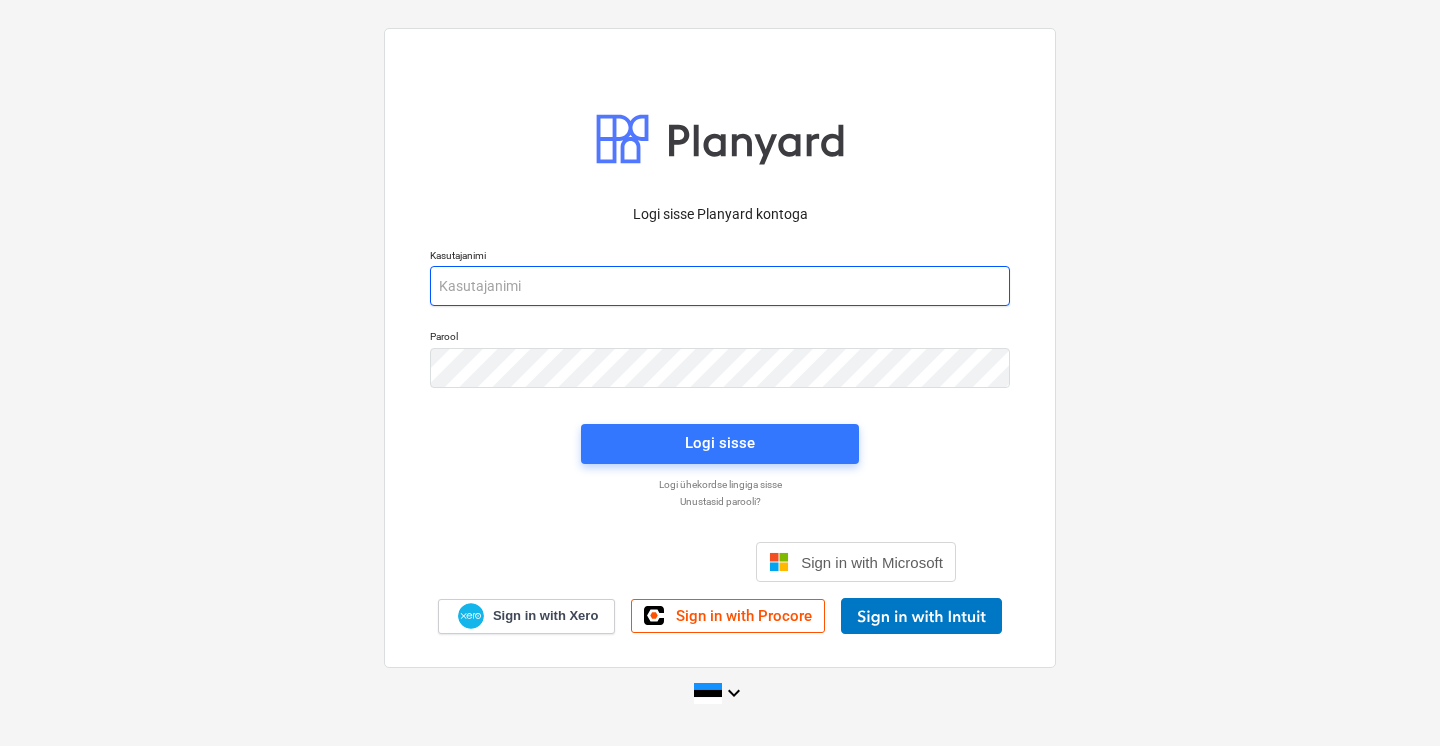 type on "[EMAIL_ADDRESS][DOMAIN_NAME]" 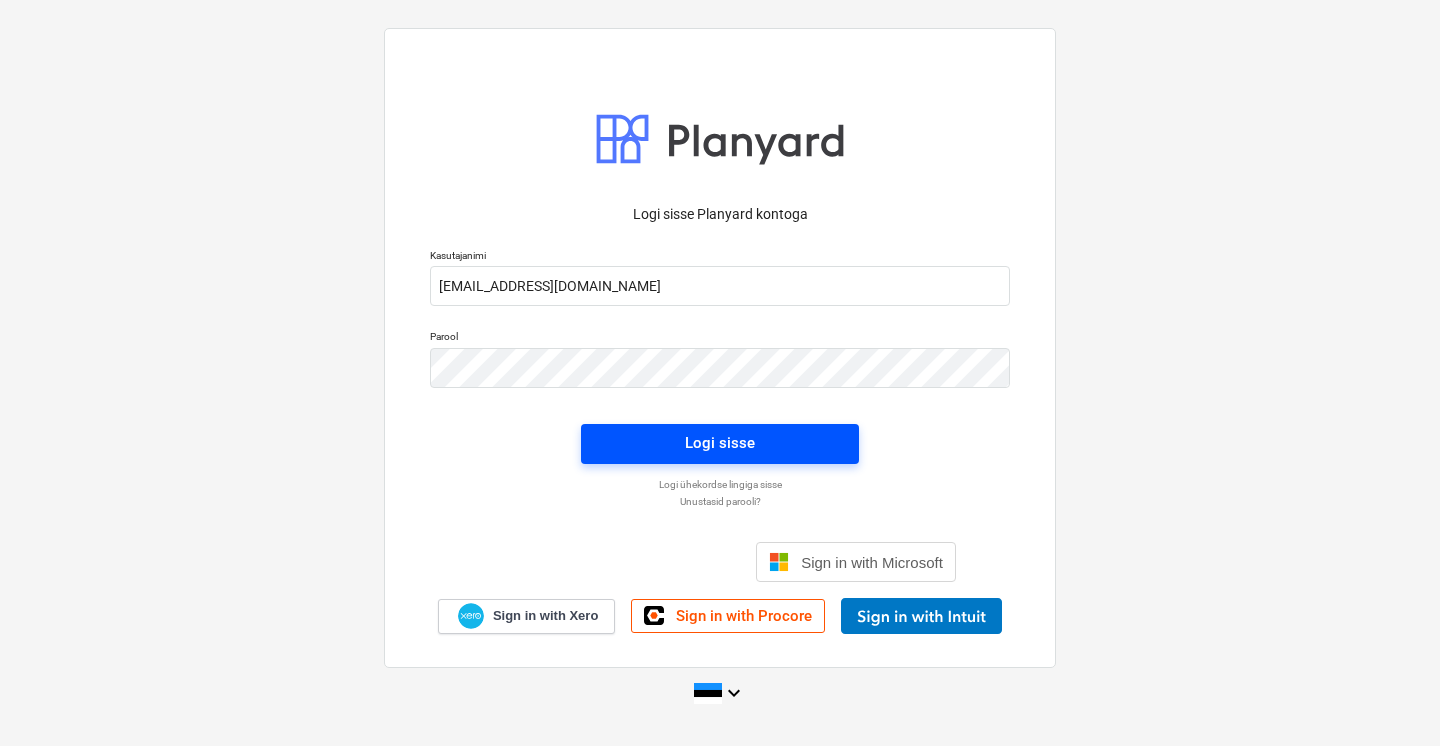 click on "Logi sisse" at bounding box center (720, 443) 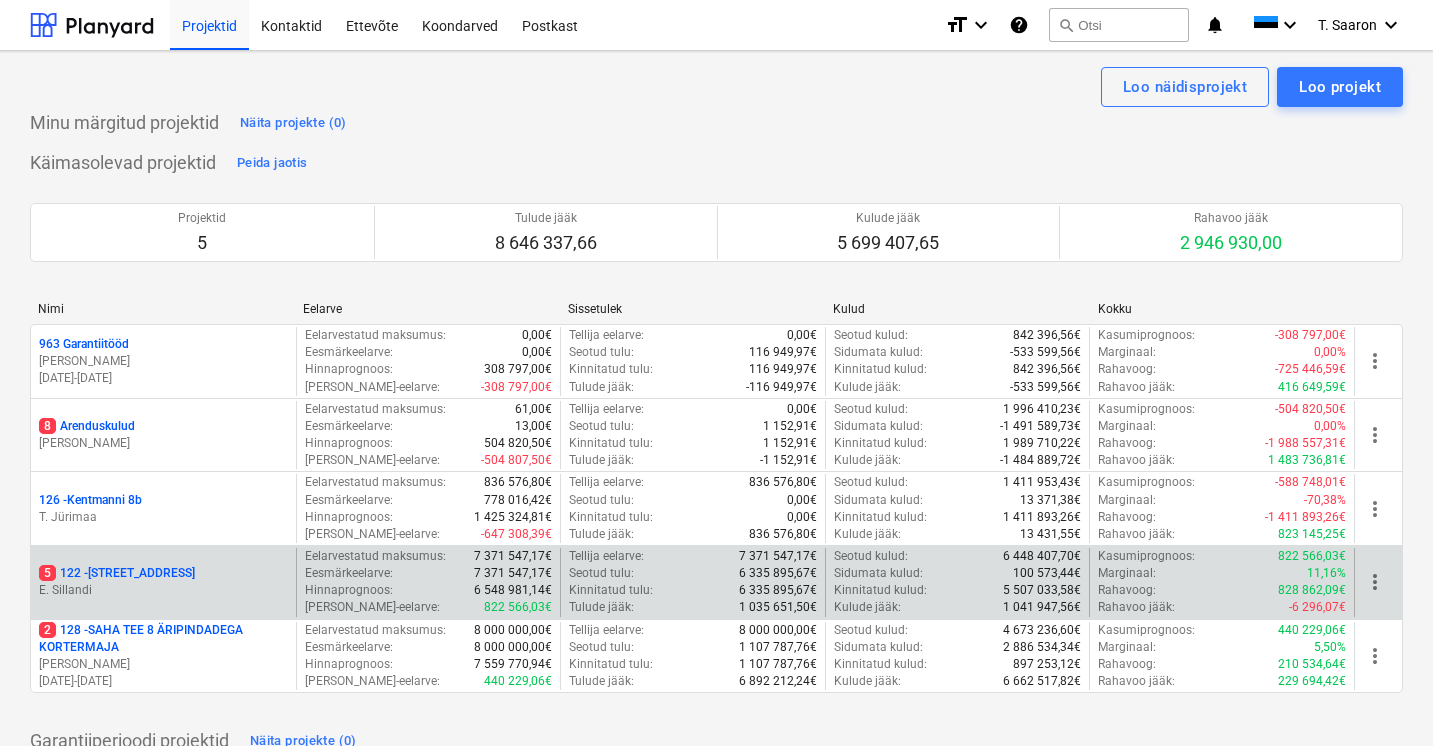 click on "5  122 -  [STREET_ADDRESS]" at bounding box center [163, 573] 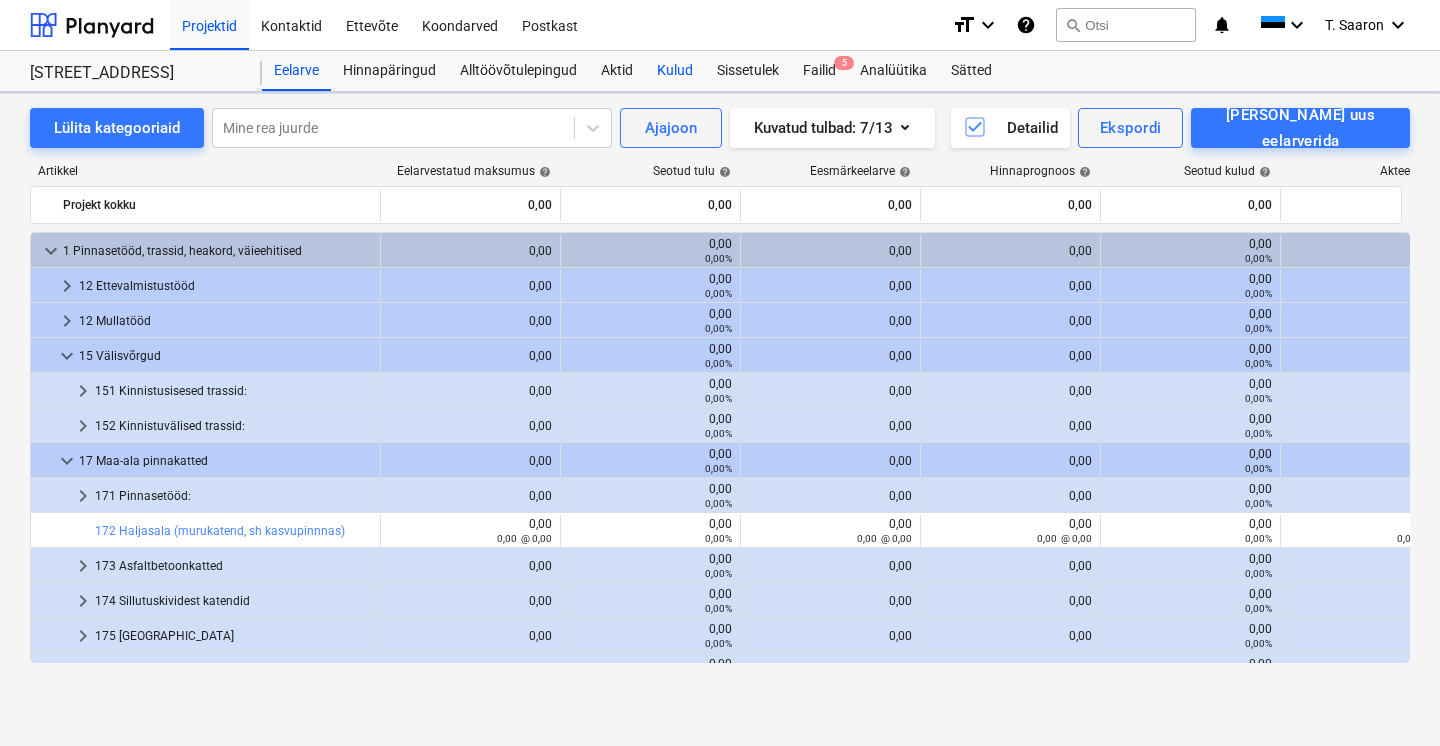 click on "Kulud" at bounding box center (675, 71) 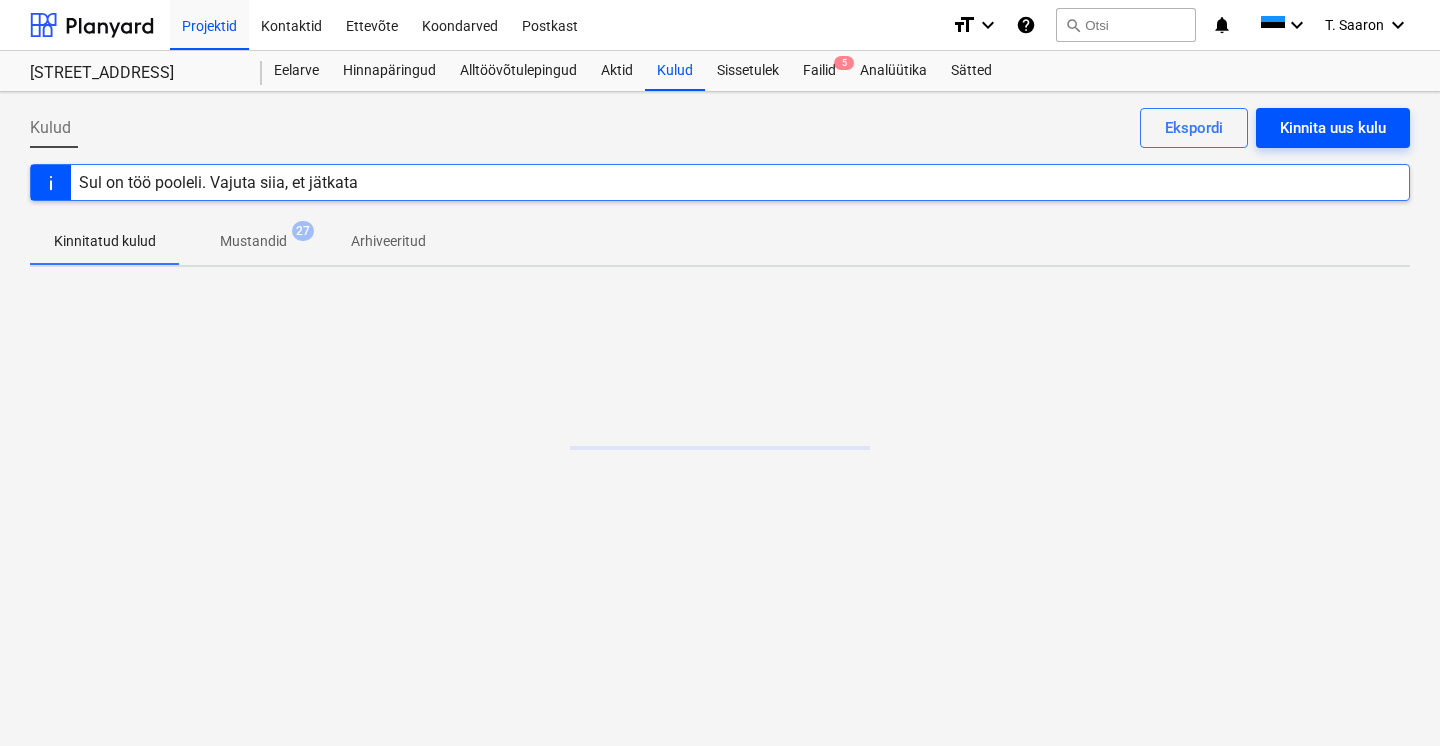 click on "Kinnita uus kulu" at bounding box center [1333, 128] 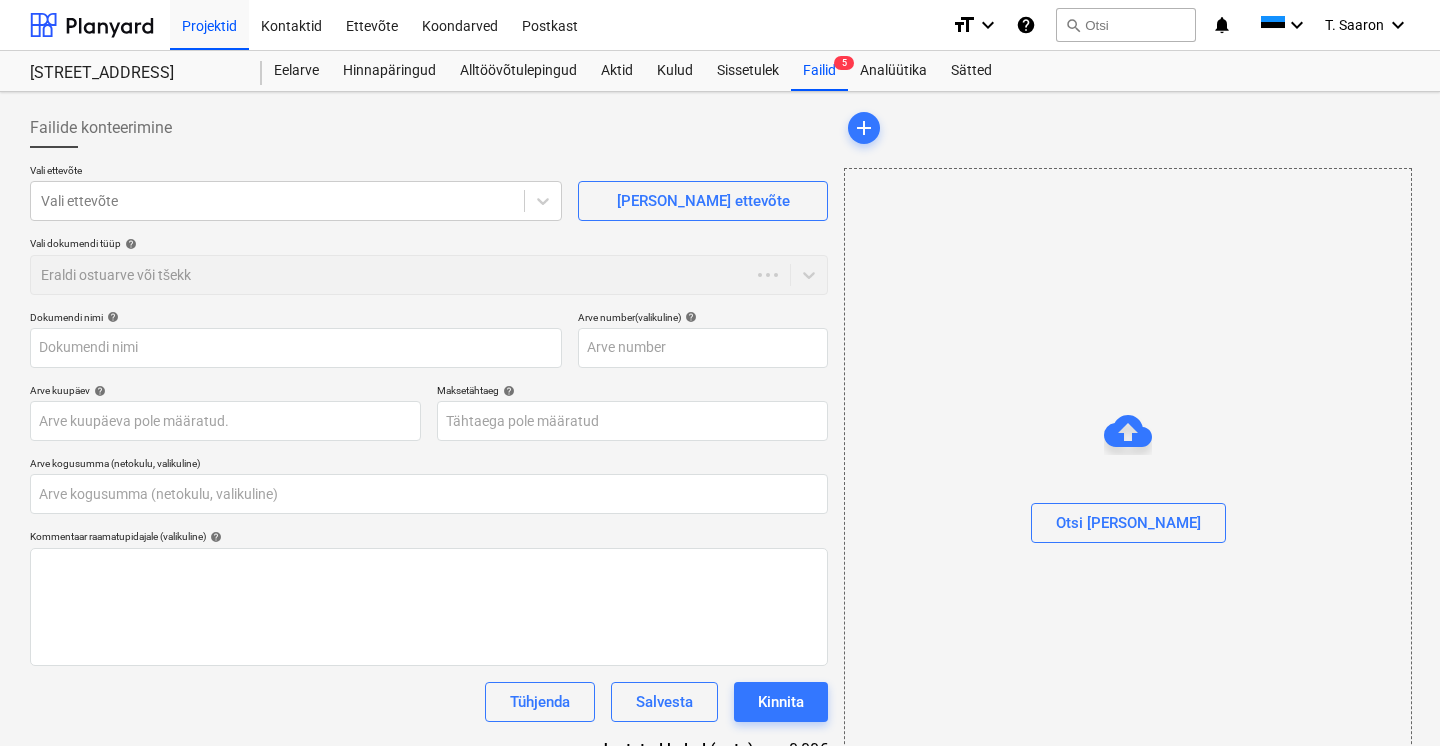 type on "0,00" 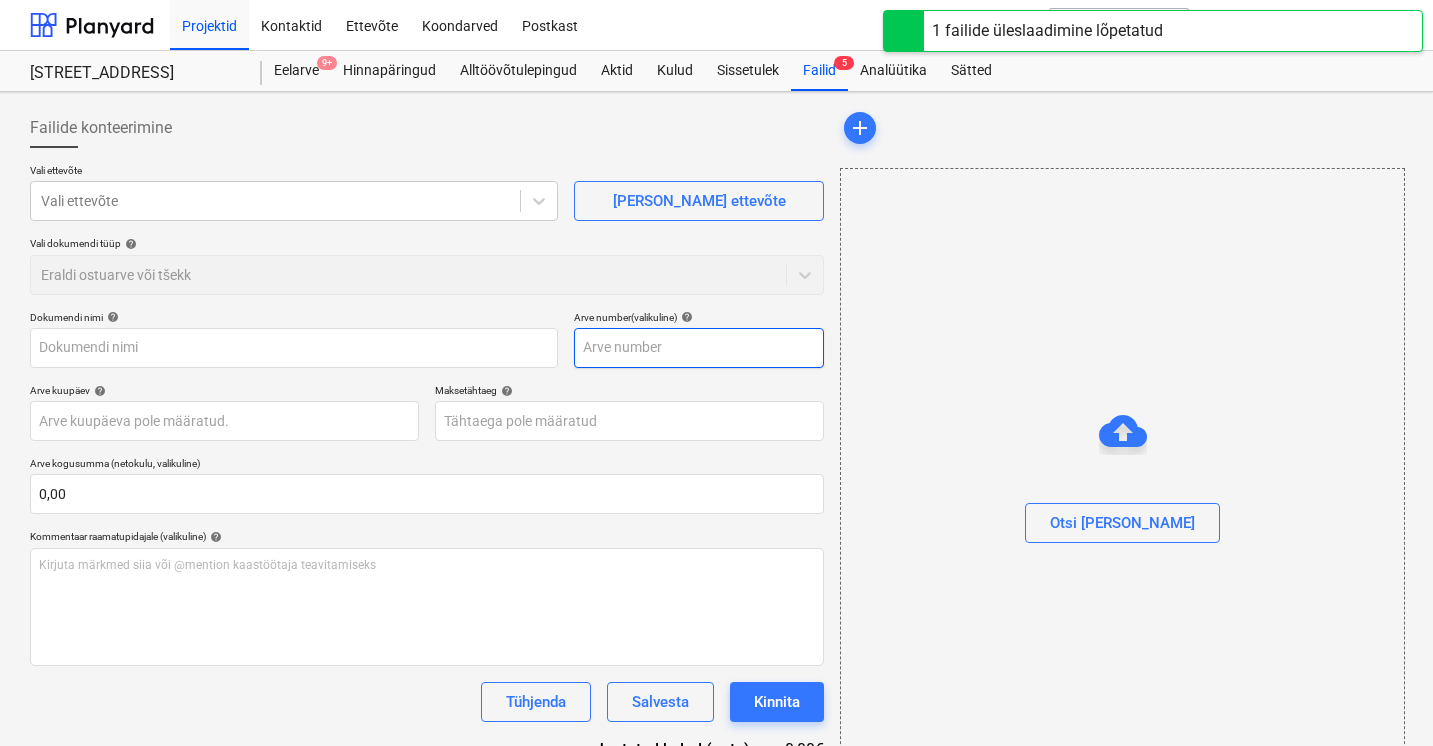 type on "Arve MA25074662.pdf" 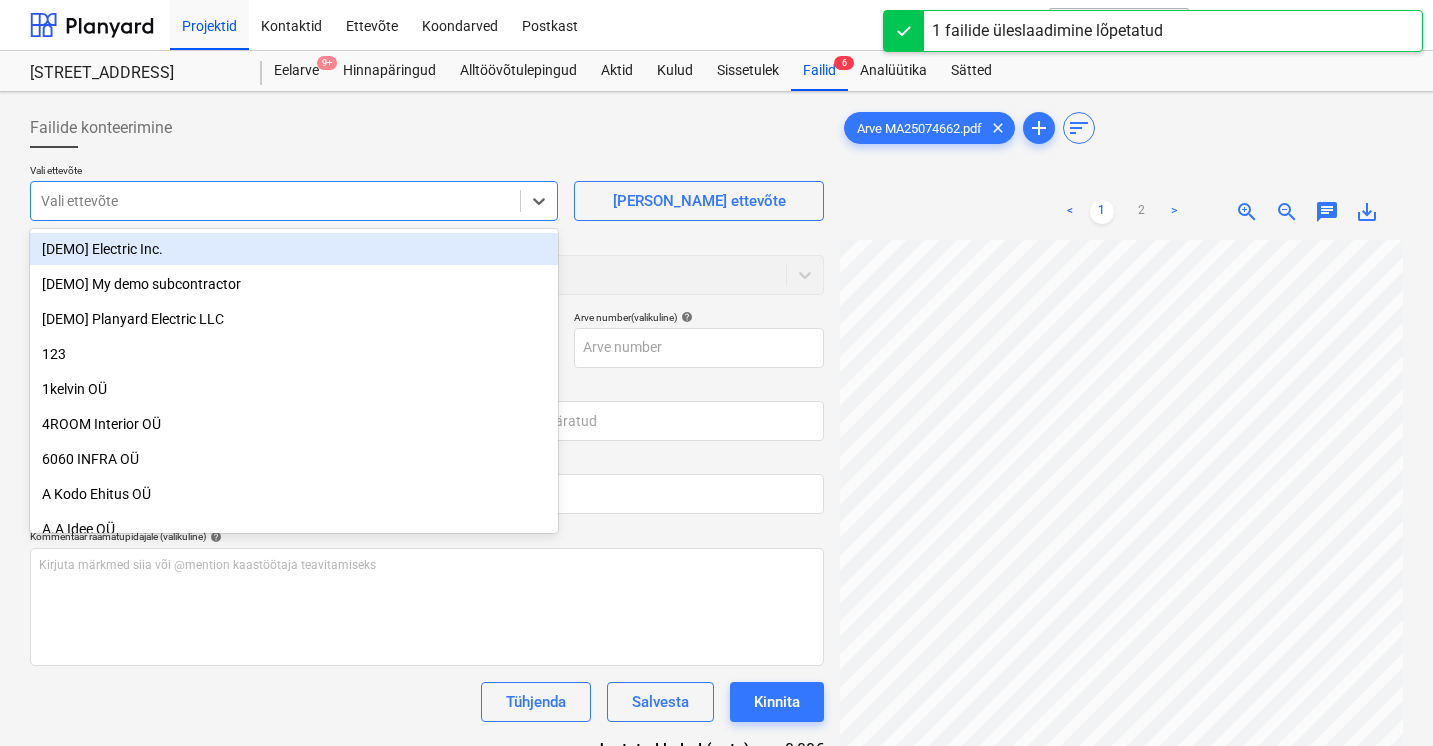 click at bounding box center (275, 201) 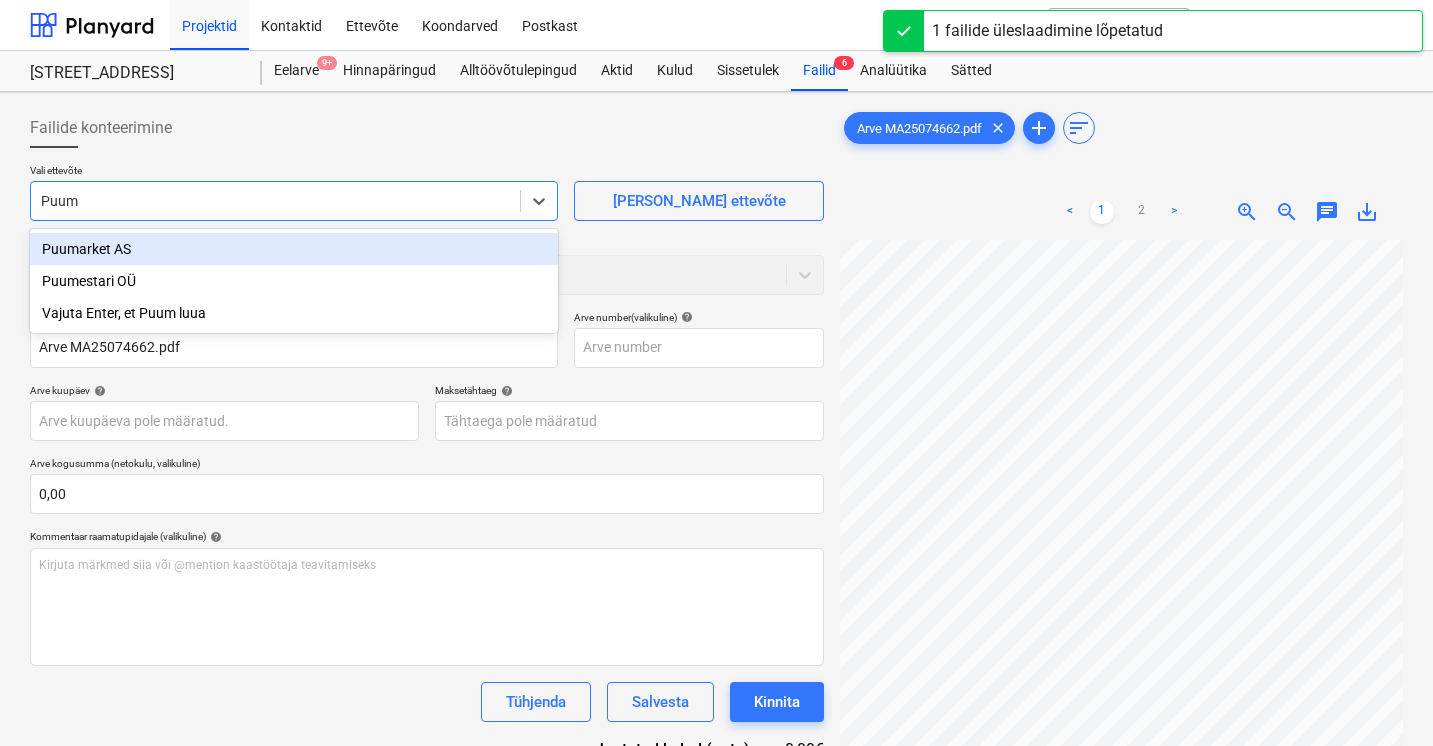 type on "Puuma" 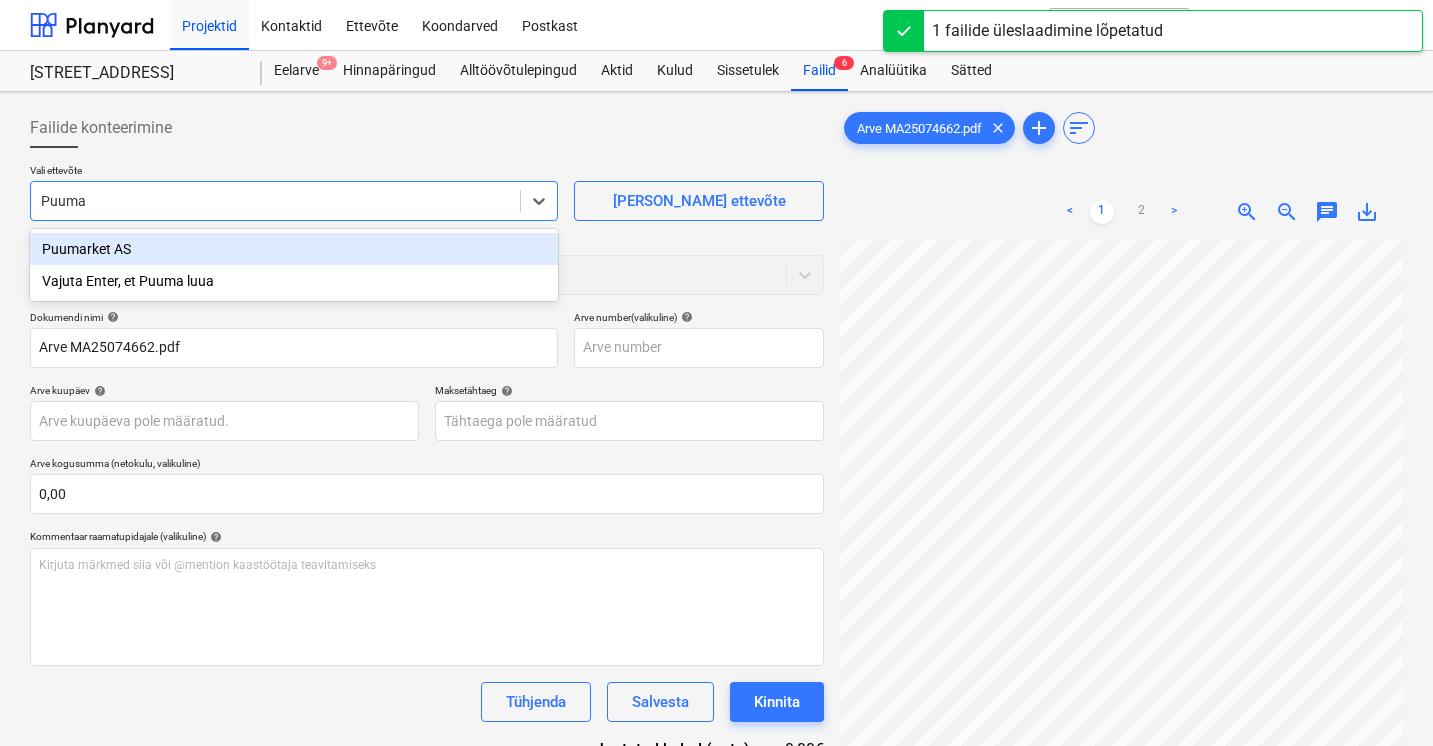 click on "Puumarket AS" at bounding box center (294, 249) 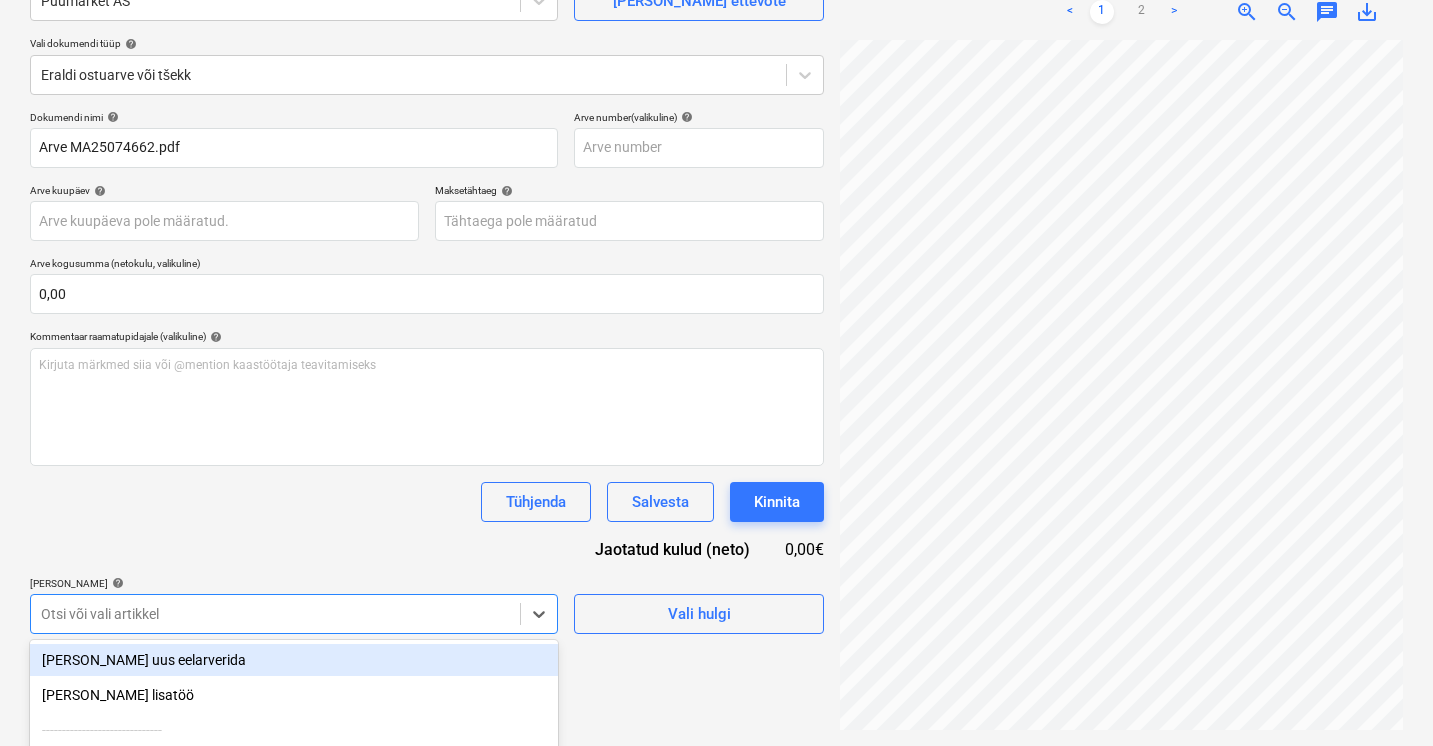 scroll, scrollTop: 398, scrollLeft: 0, axis: vertical 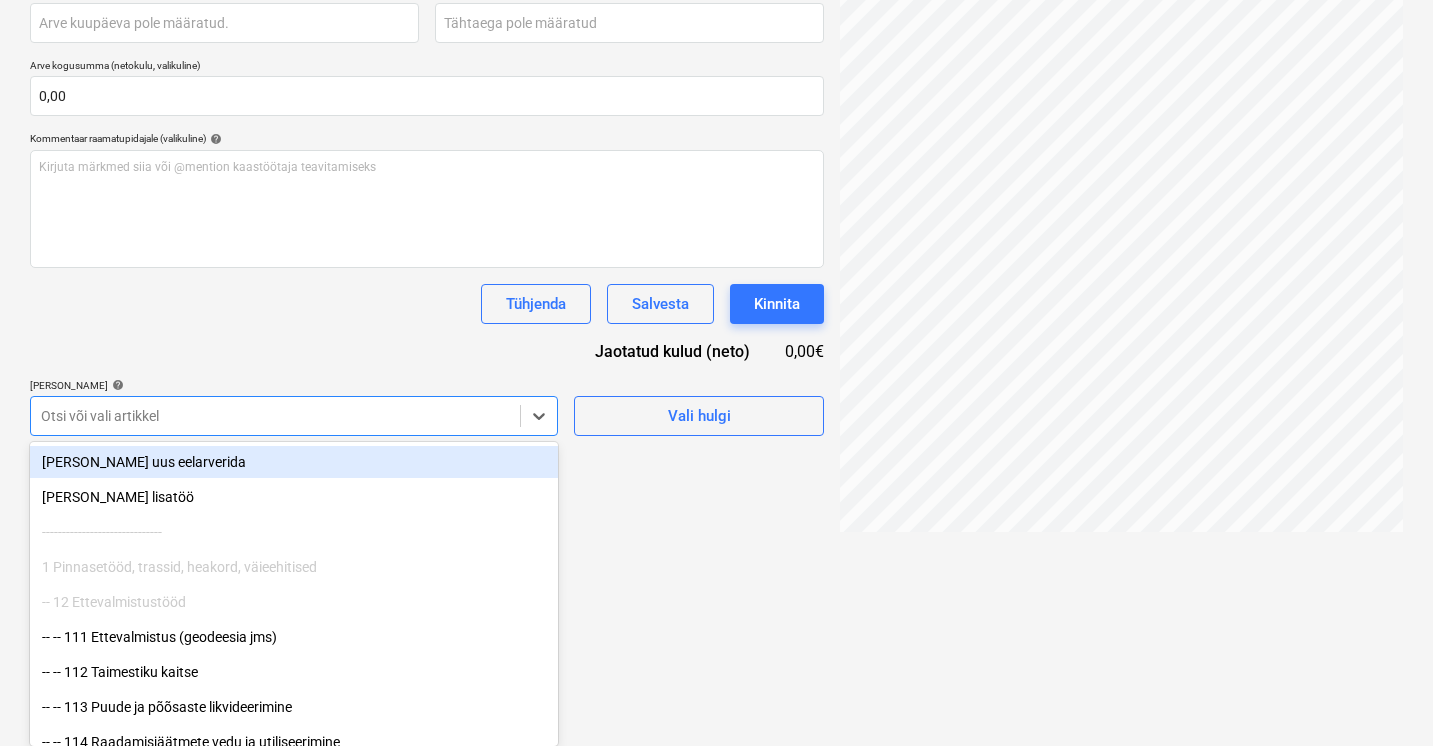 click on "Projektid Kontaktid Ettevõte Koondarved Postkast format_size keyboard_arrow_down help search Otsi notifications 0 keyboard_arrow_down T. [PERSON_NAME] keyboard_arrow_down Viieaia tee 28 Eelarve 9+ Hinnapäringud Alltöövõtulepingud Aktid Kulud Sissetulek Failid 6 Analüütika Sätted Failide konteerimine Vali ettevõte Puumarket AS   [PERSON_NAME] uus ettevõte Vali dokumendi tüüp help Eraldi ostuarve või tšekk Dokumendi nimi help Arve MA25074662.pdf Arve number  (valikuline) help Arve kuupäev help Press the down arrow key to interact with the calendar and
select a date. Press the question mark key to get the keyboard shortcuts for changing dates. Maksetähtaeg help Press the down arrow key to interact with the calendar and
select a date. Press the question mark key to get the keyboard shortcuts for changing dates. Arve kogusumma (netokulu, valikuline) 0,00 Kommentaar raamatupidajale (valikuline) help [PERSON_NAME] märkmed siia või @mention kaastöötaja teavitamiseks ﻿ Tühjenda Salvesta Kinnita 0,00€ help" at bounding box center (716, -25) 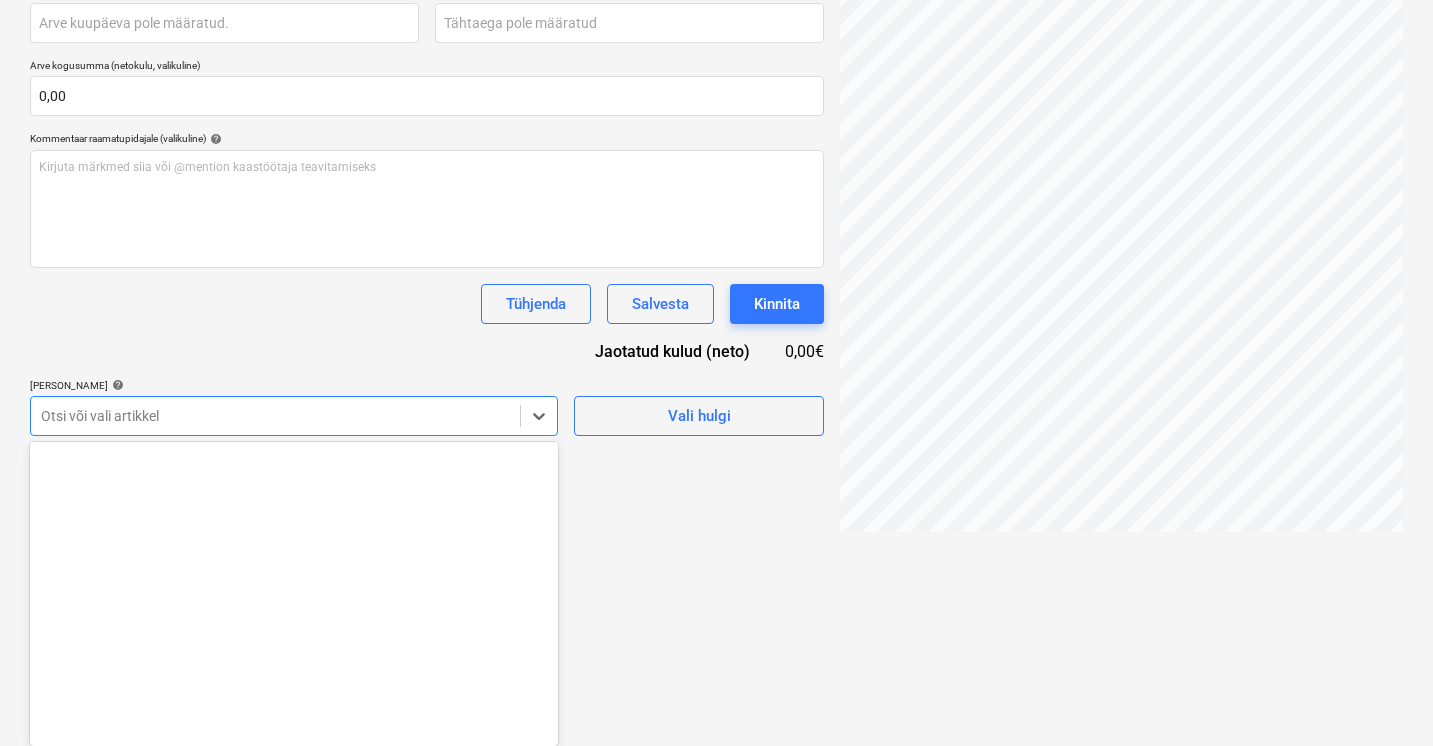 scroll, scrollTop: 23675, scrollLeft: 0, axis: vertical 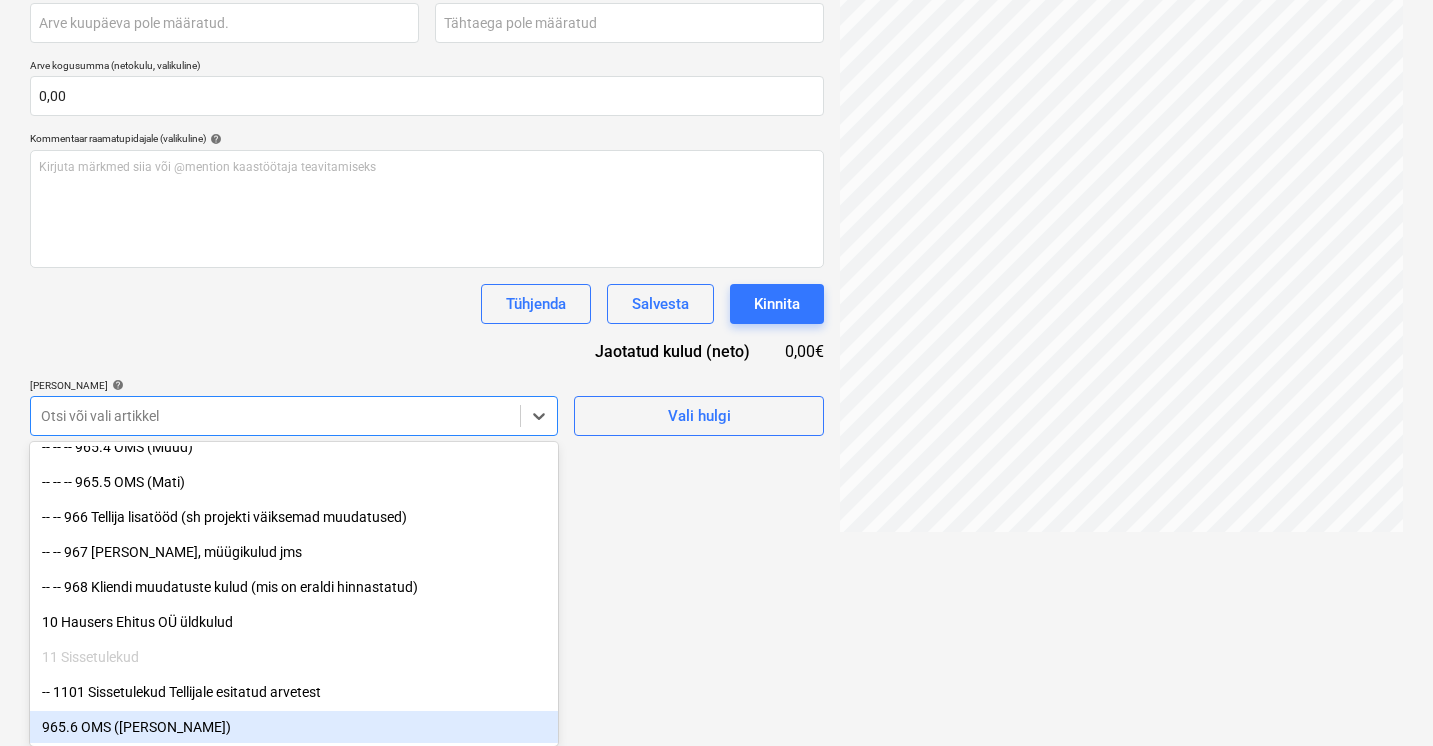 click on "965.6 OMS ([PERSON_NAME])" at bounding box center [294, 727] 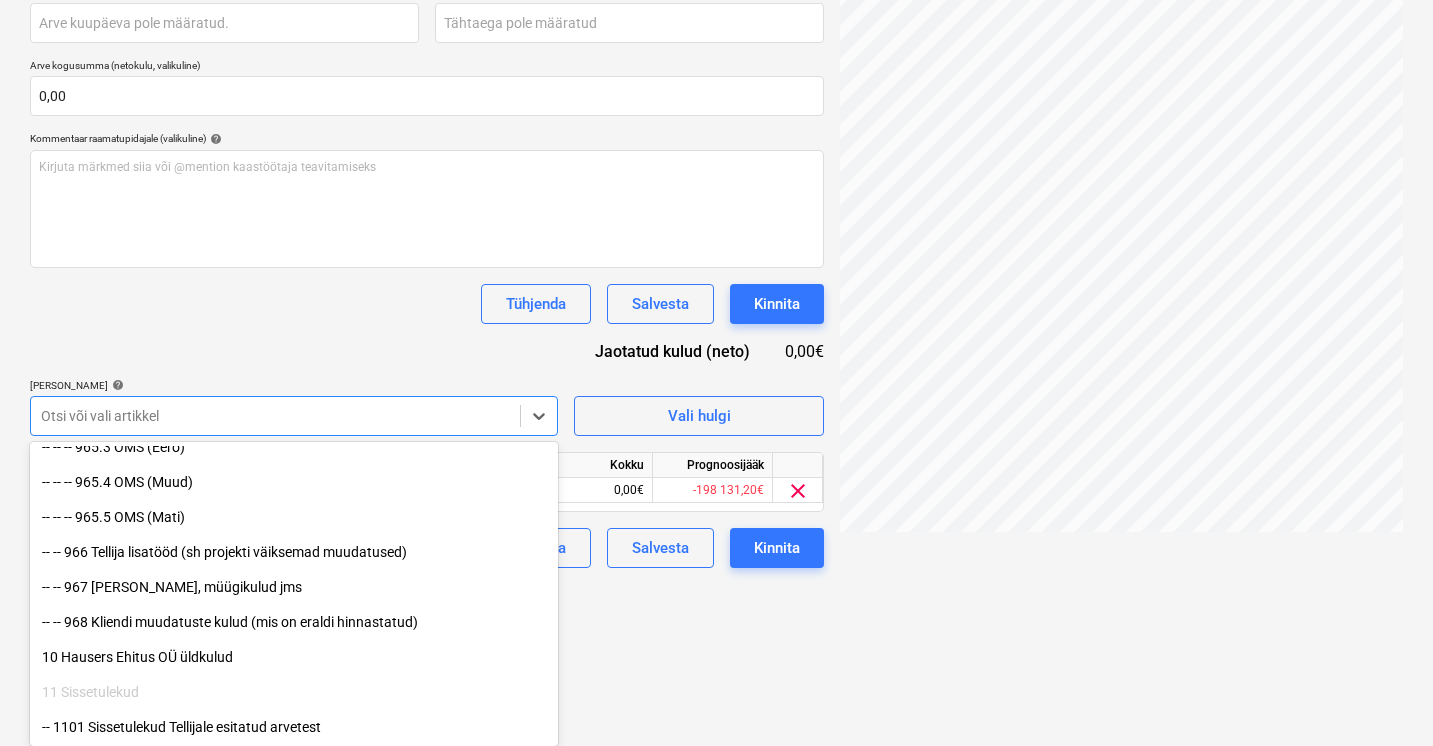 scroll, scrollTop: 23640, scrollLeft: 0, axis: vertical 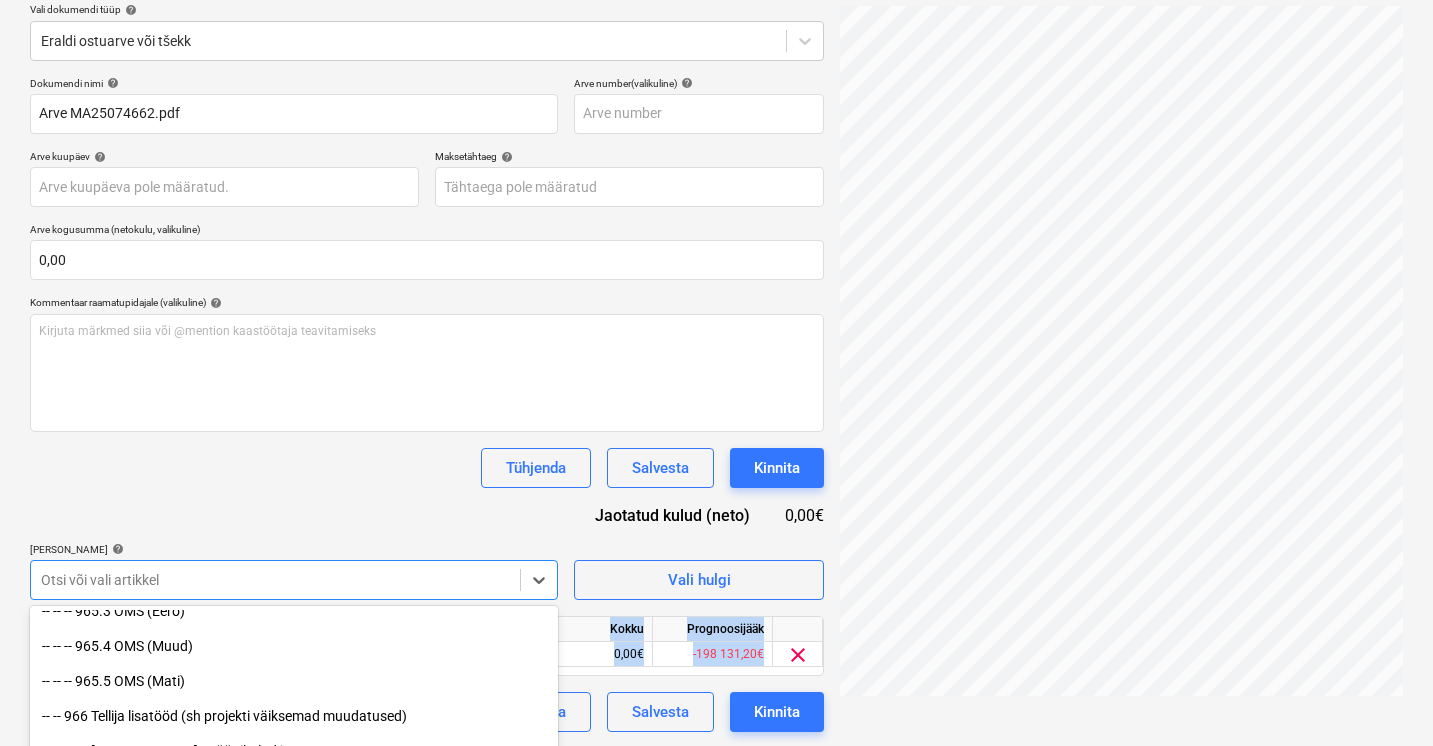 drag, startPoint x: 492, startPoint y: 708, endPoint x: 725, endPoint y: 672, distance: 235.76471 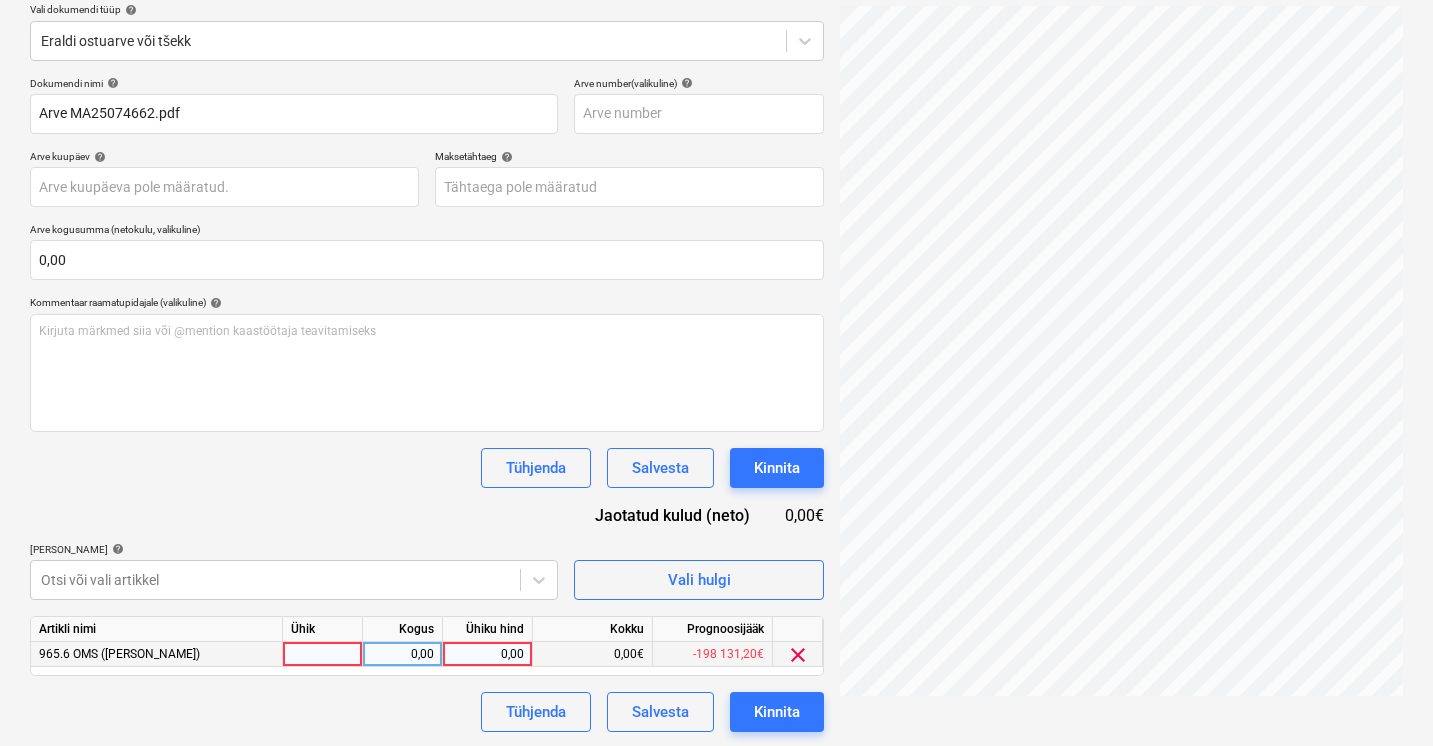 click at bounding box center [323, 654] 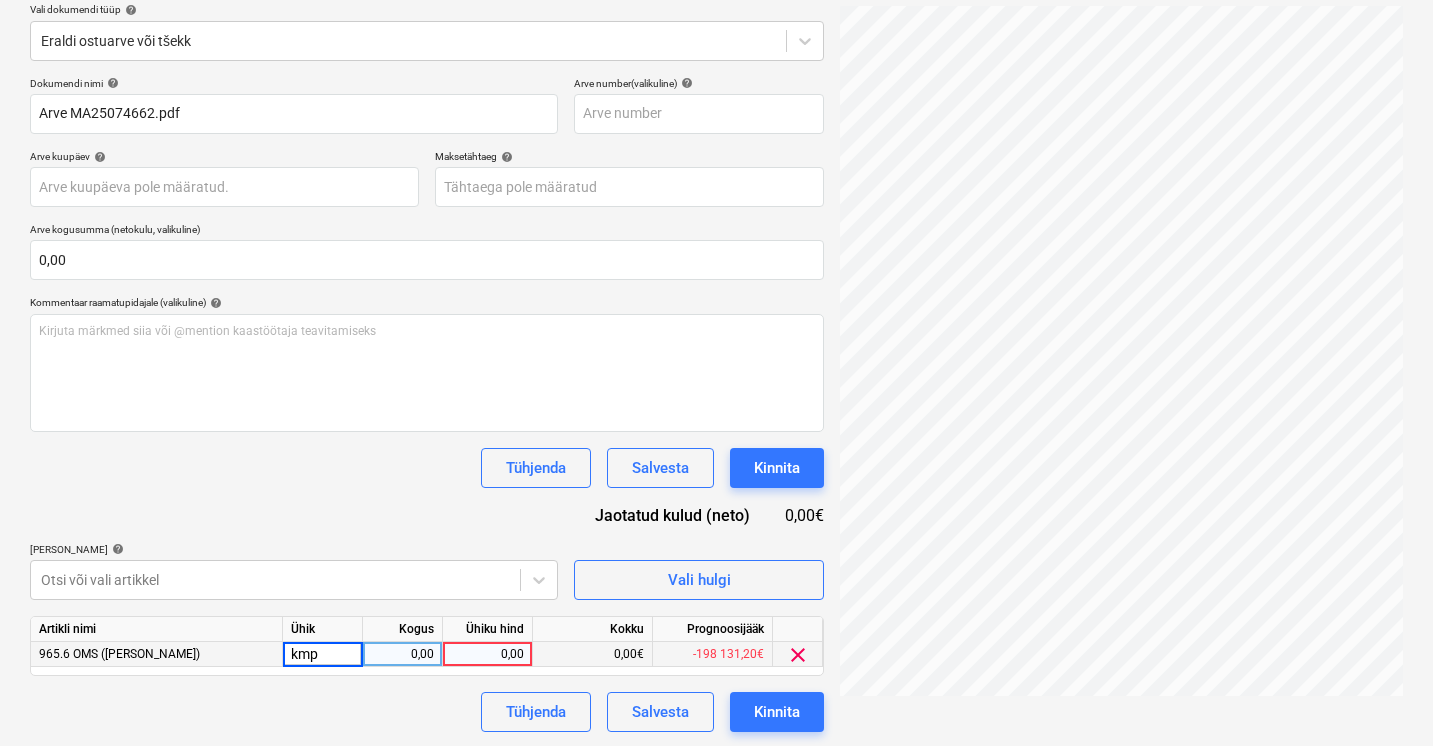 type on "kmpl" 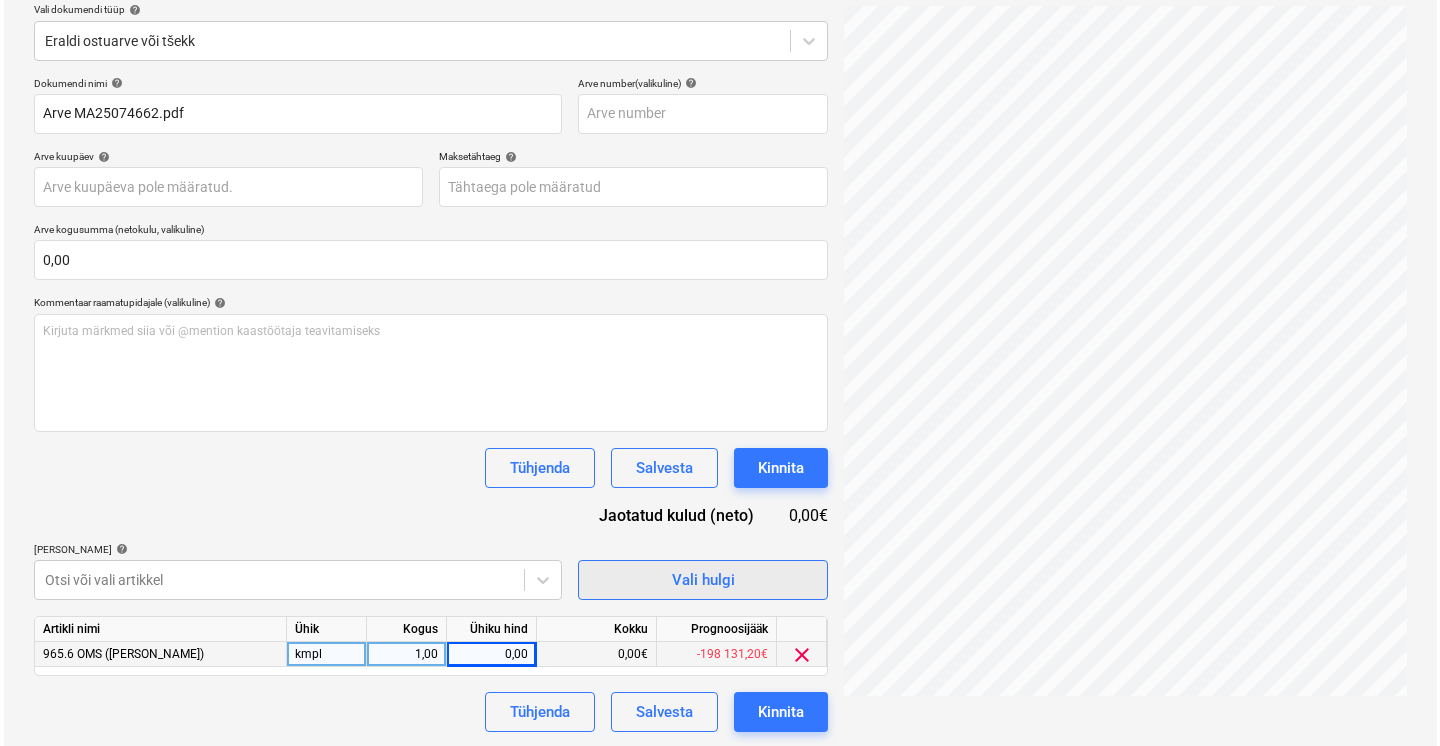 scroll, scrollTop: 0, scrollLeft: 43, axis: horizontal 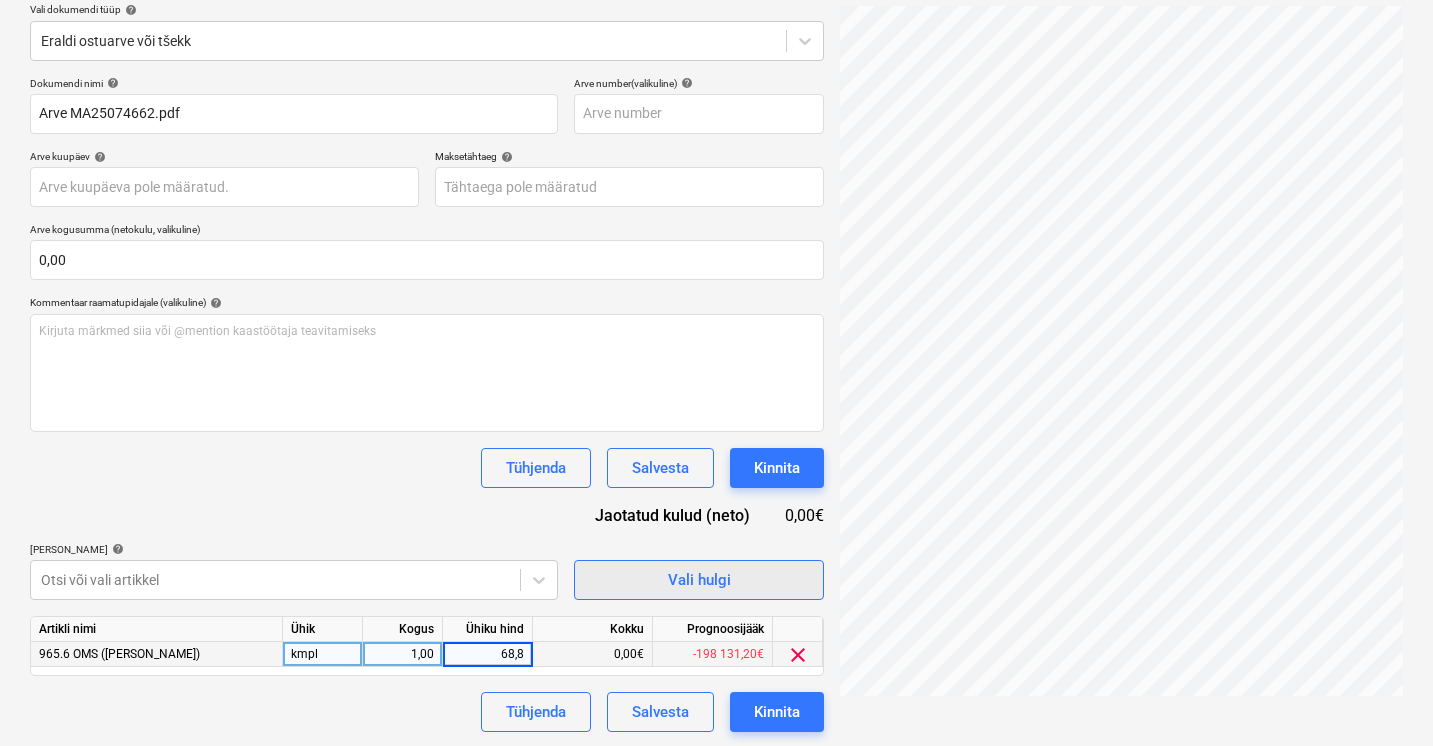 type on "68,83" 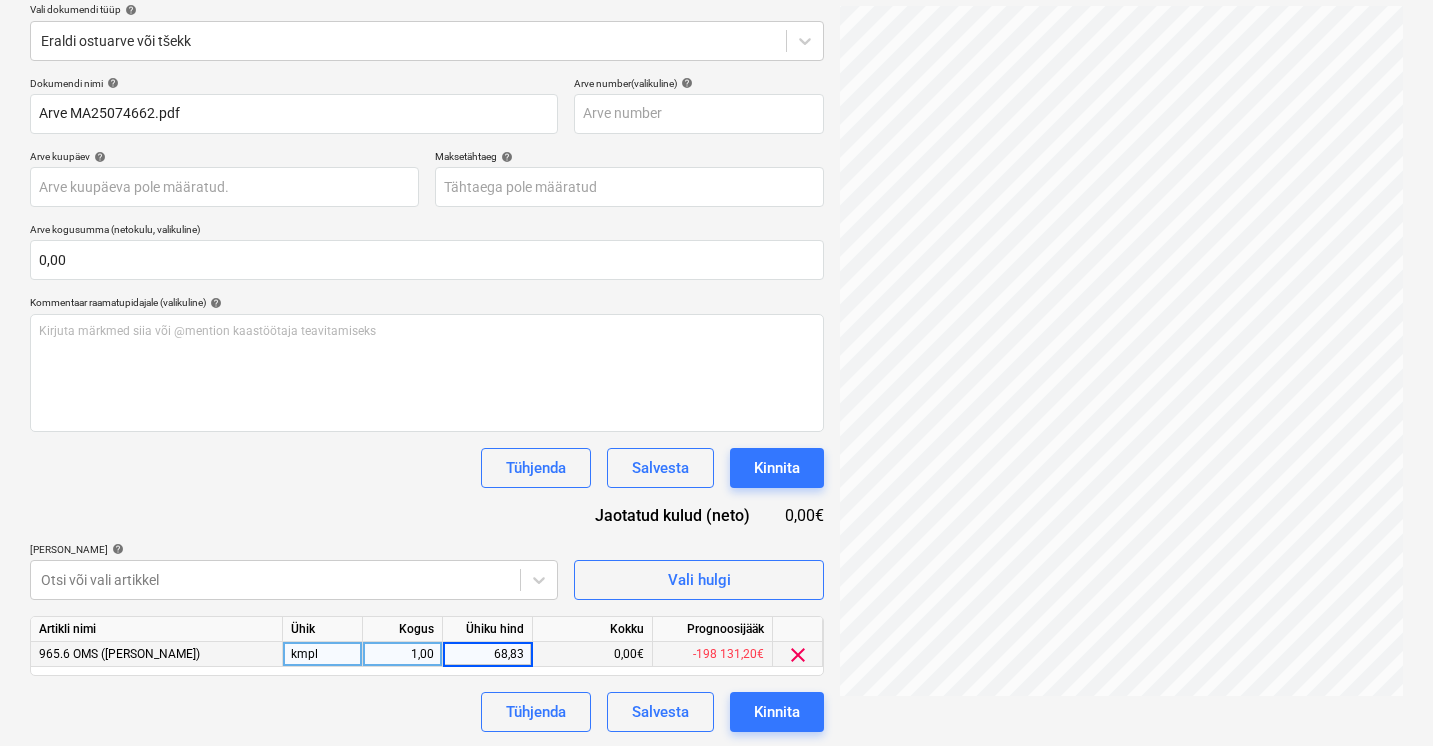 click on "Tühjenda Salvesta Kinnita" at bounding box center (427, 712) 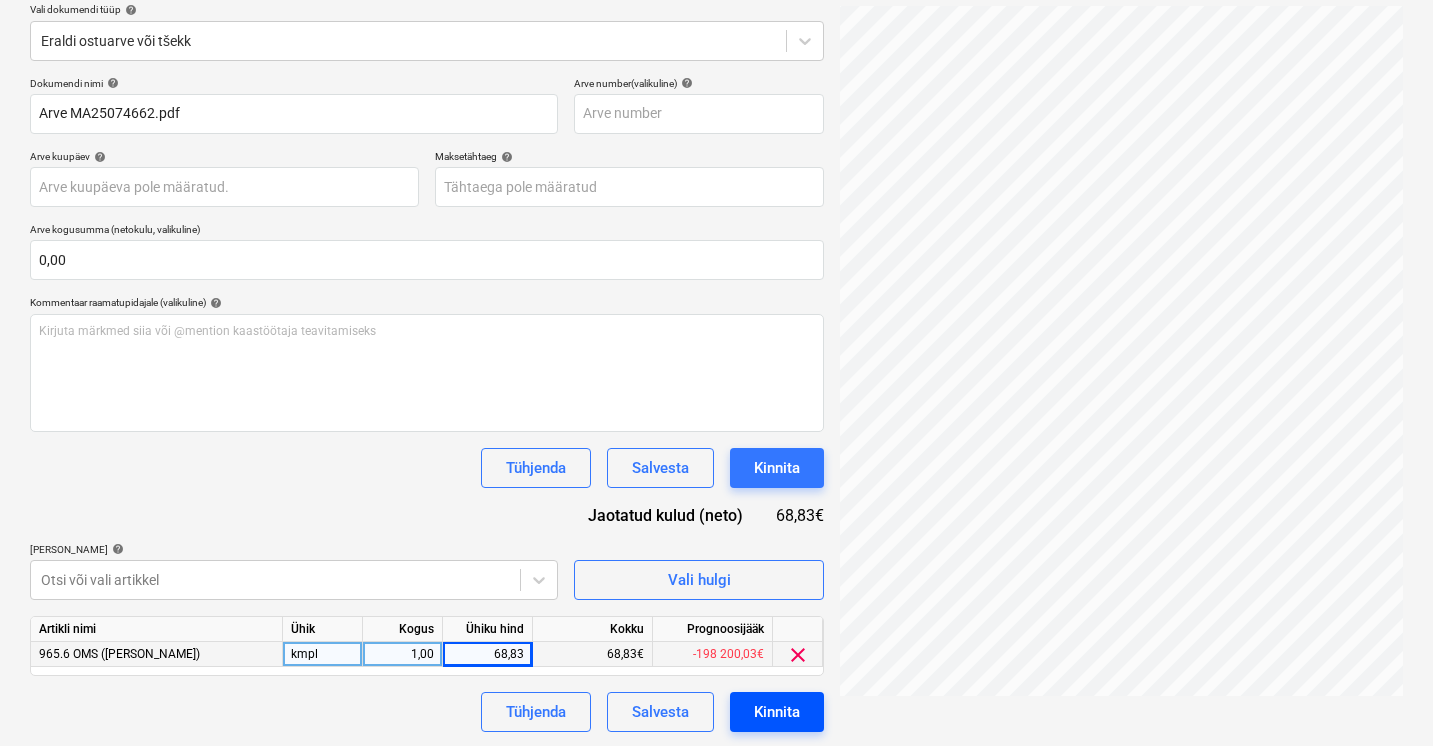click on "Kinnita" at bounding box center (777, 712) 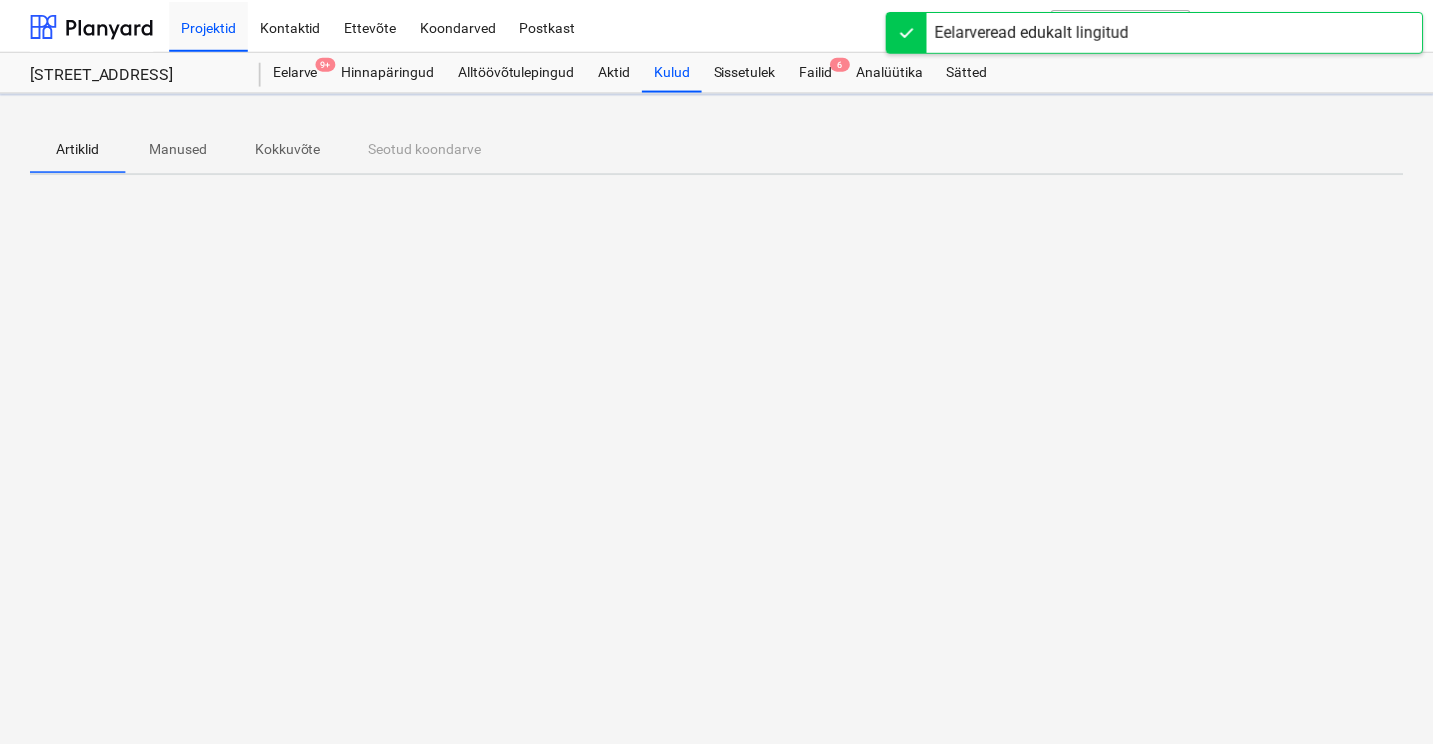 scroll, scrollTop: 0, scrollLeft: 0, axis: both 